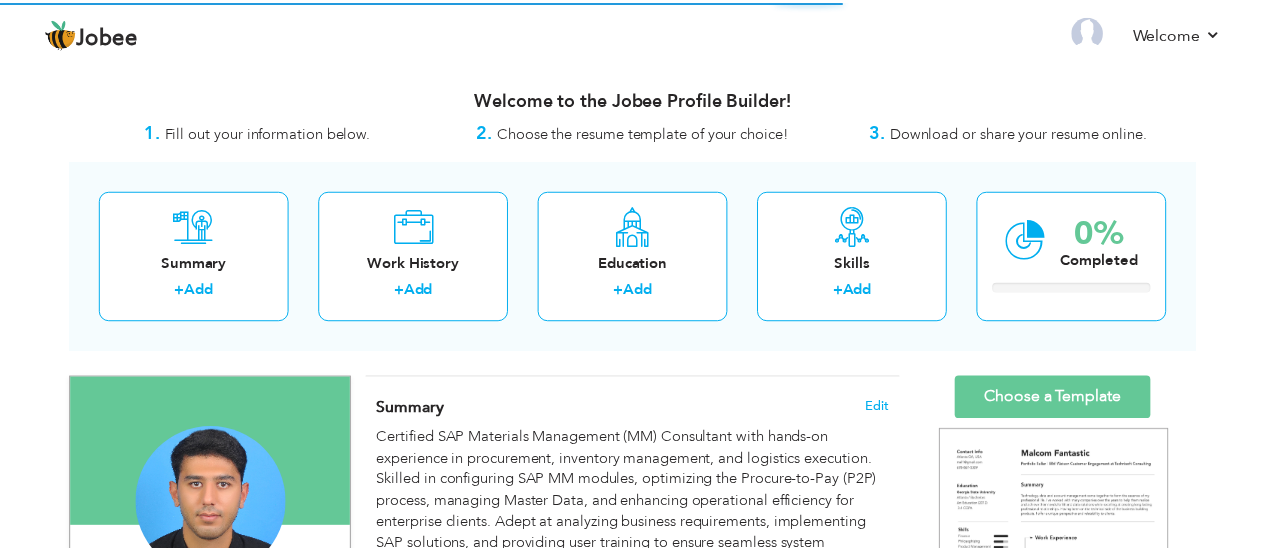 scroll, scrollTop: 0, scrollLeft: 0, axis: both 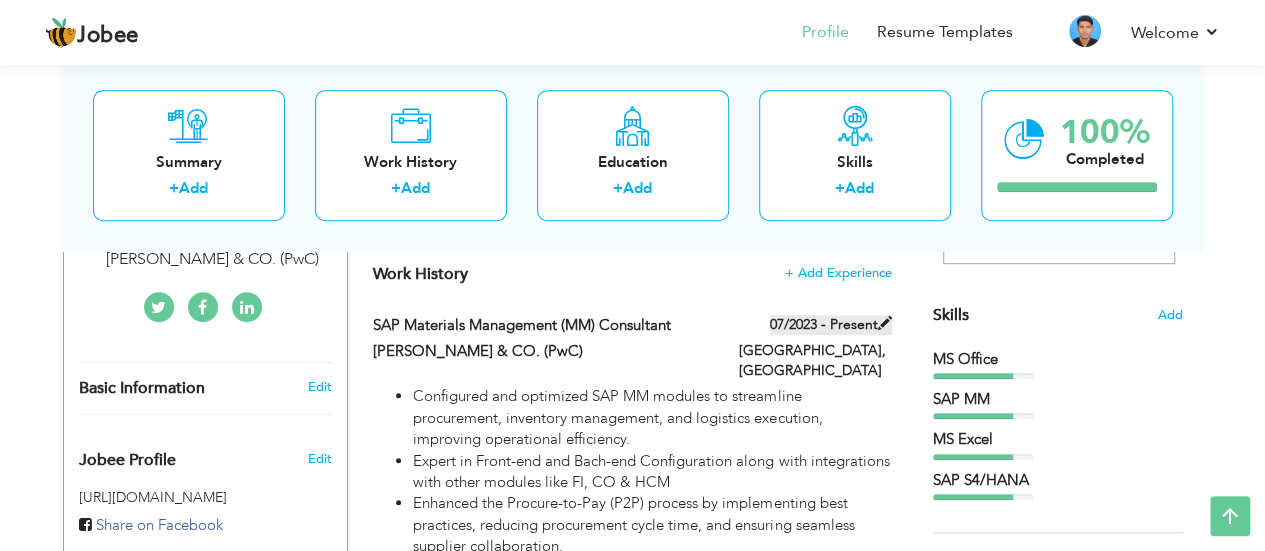 click at bounding box center (885, 323) 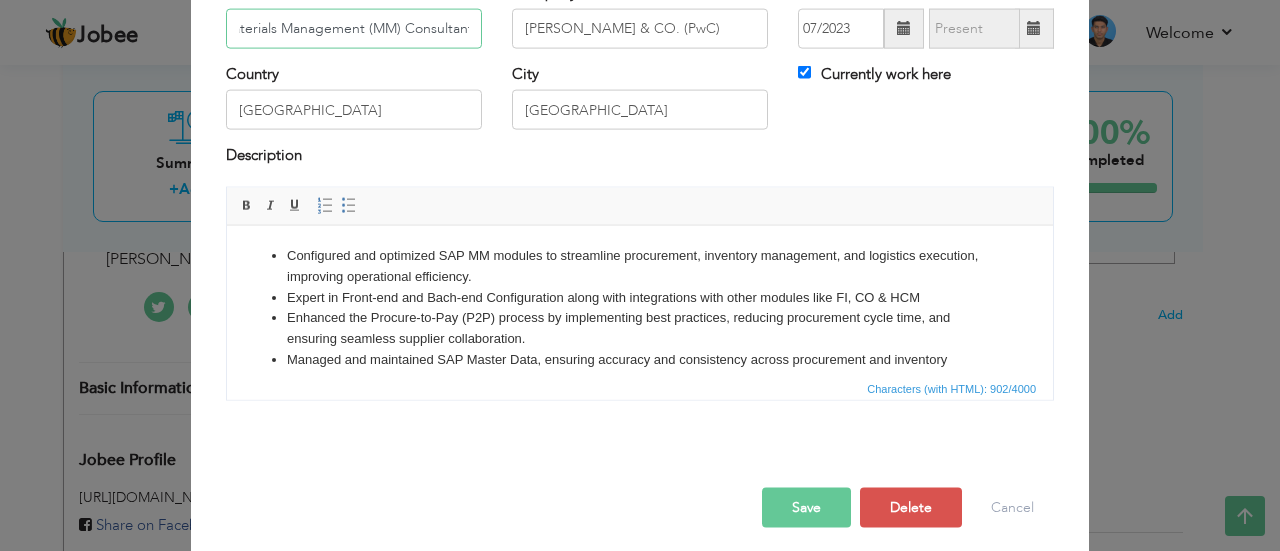 scroll, scrollTop: 158, scrollLeft: 0, axis: vertical 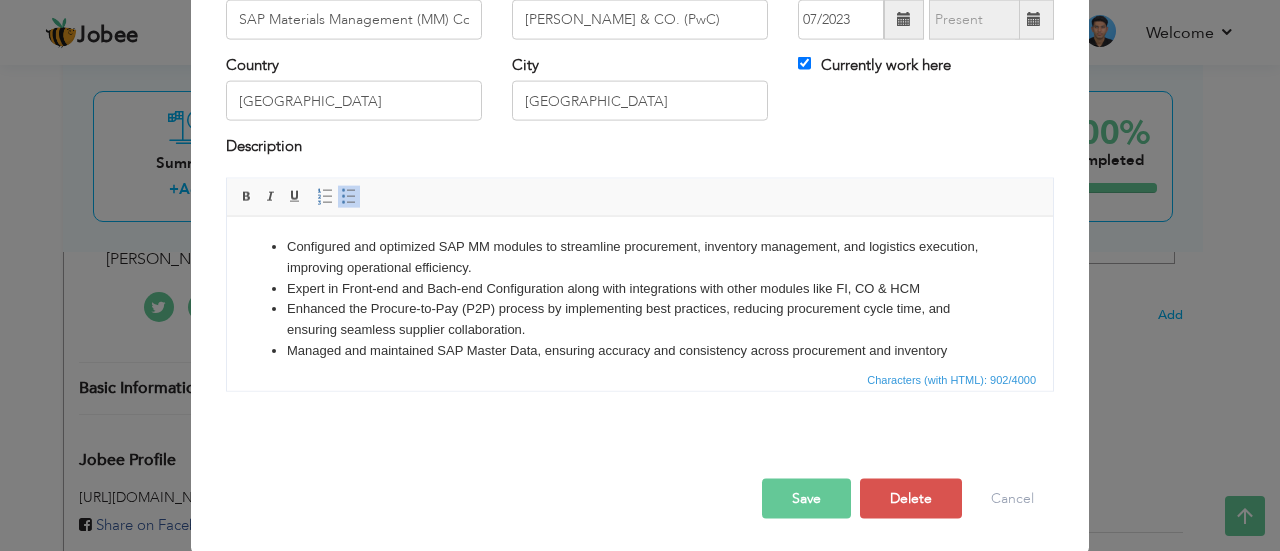 click on "Enhanced the Procure-to-Pay (P2P) process by implementing best practices, reducing procurement cycle time, and ensuring seamless supplier collaboration." at bounding box center [640, 319] 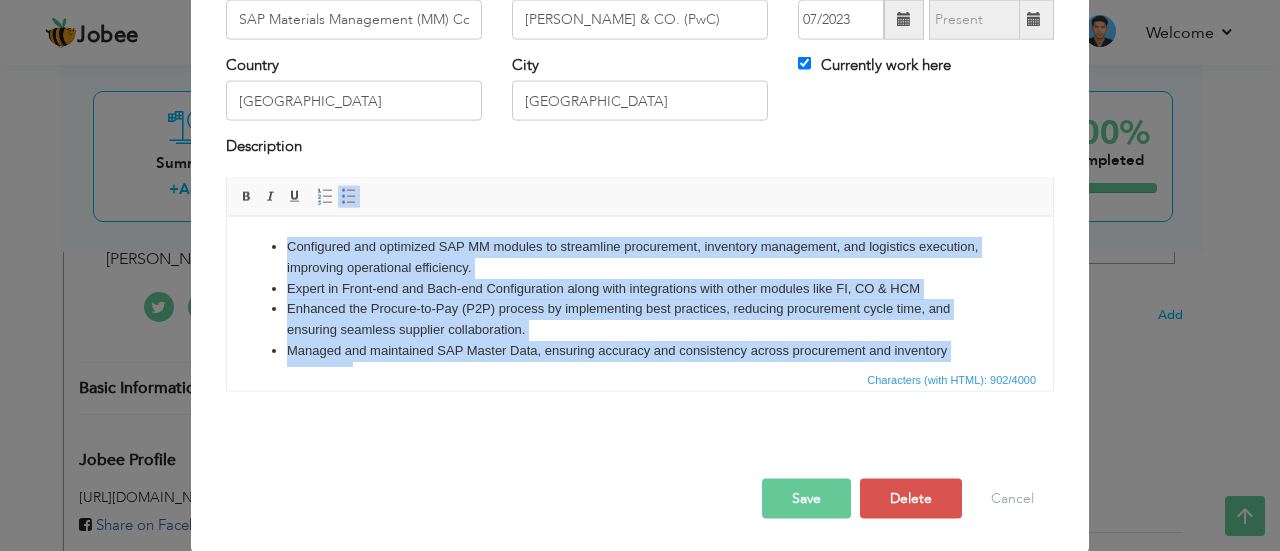copy on "Configured and optimized SAP MM modules to streamline procurement, inventory management, and logistics execution, improving operational efficiency. Expert in Front-end and Bach-end Configuration along with integrations with other modules like FI, CO & HCM Enhanced the Procure-to-Pay (P2P) process by implementing best practices, reducing procurement cycle time, and ensuring seamless supplier collaboration. Managed and maintained SAP Master Data, ensuring accuracy and consistency across procurement and inventory processes. Worked on SAP S/4HANA MM module, assisting in real-time procurement and inventory management processes to support digital transformation initiatives for PwC clients. Provided end-user training and support to facilitate smooth system adoption, troubleshooting SAP MM-related issues, and improving user proficiency." 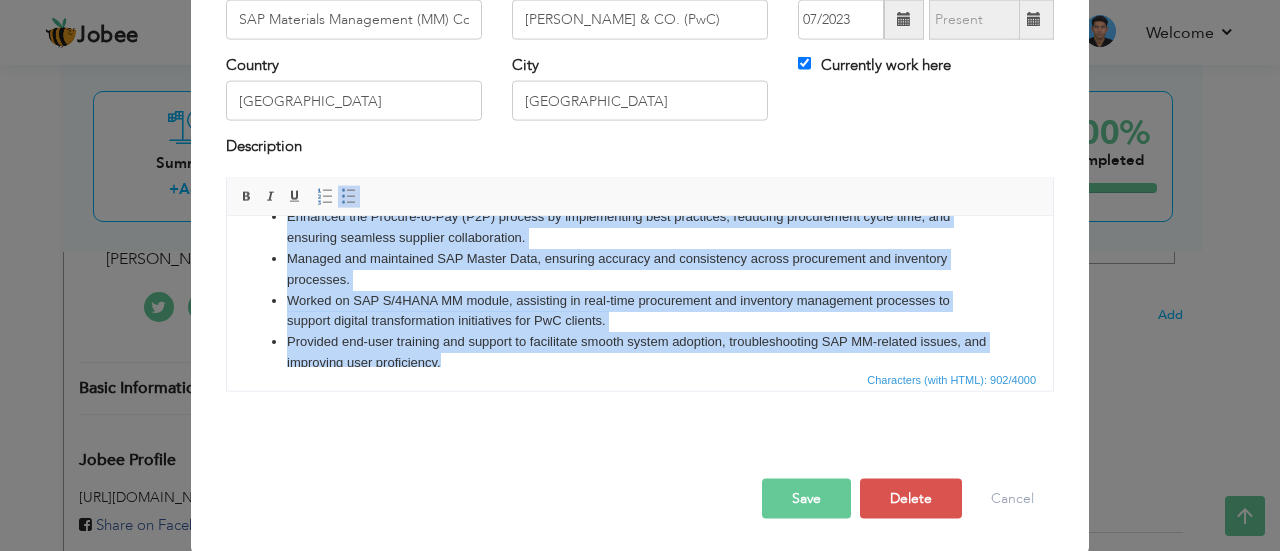 scroll, scrollTop: 93, scrollLeft: 0, axis: vertical 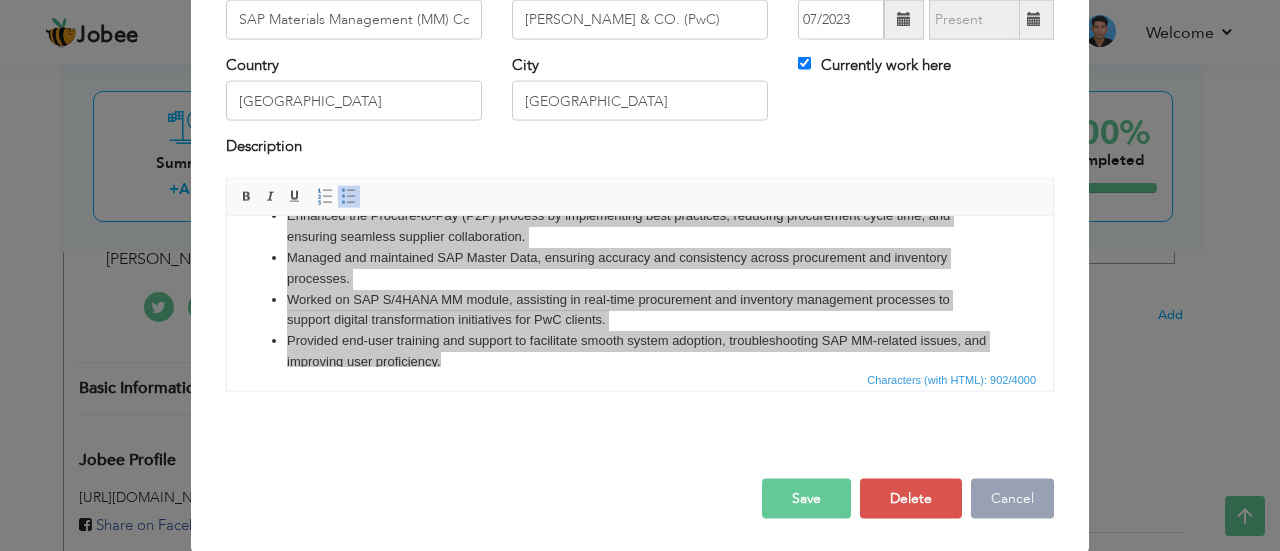 click on "Cancel" at bounding box center (1012, 498) 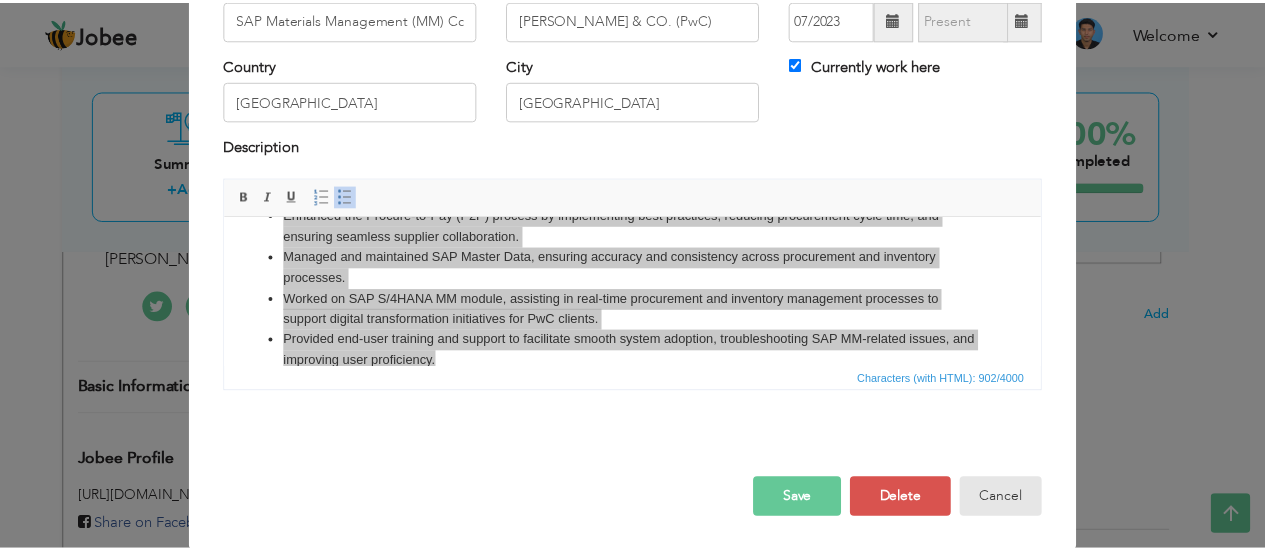 scroll, scrollTop: 0, scrollLeft: 0, axis: both 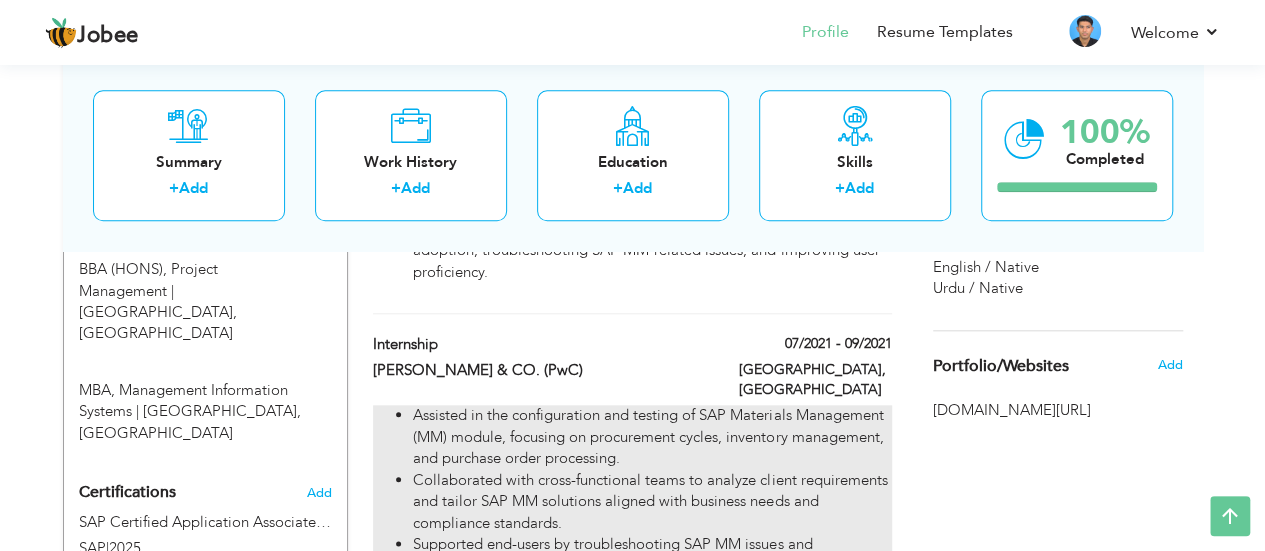 click on "Assisted in the configuration and testing of SAP Materials Management (MM) module, focusing on procurement cycles, inventory management, and purchase order processing." at bounding box center (652, 437) 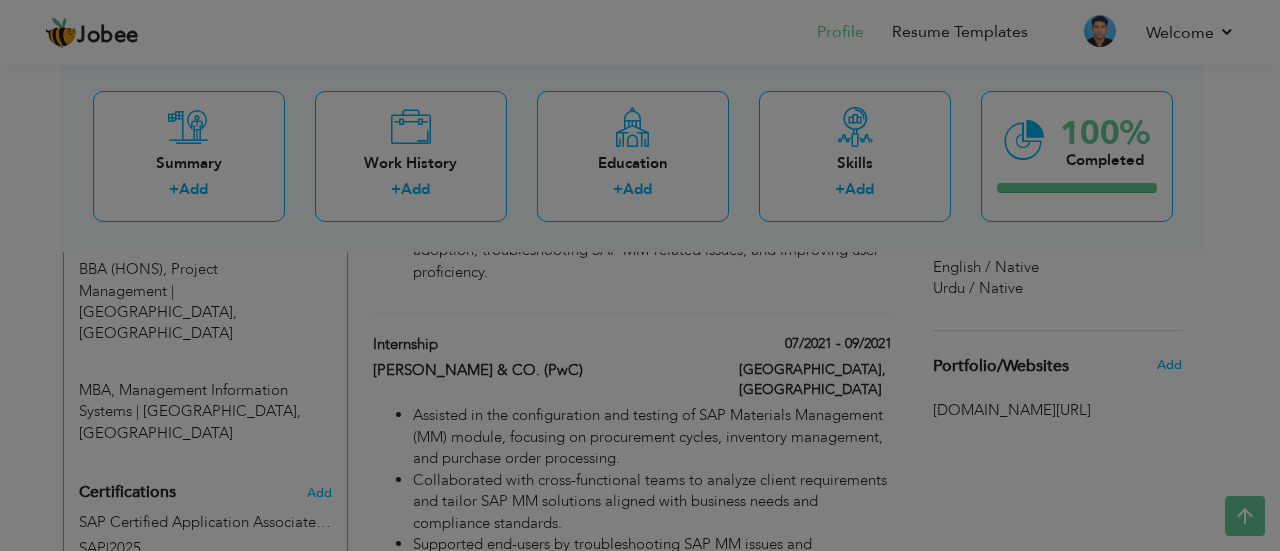 scroll, scrollTop: 0, scrollLeft: 0, axis: both 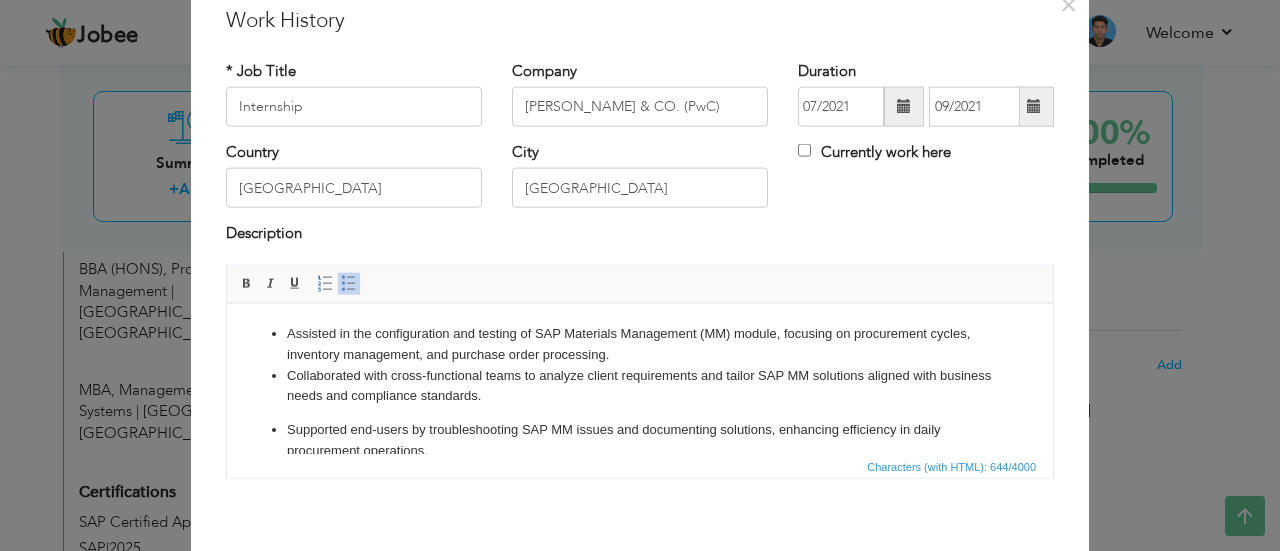 click on "Assisted in the configuration and testing of SAP Materials Management (MM) module, focusing on procurement cycles, inventory management, and purchase order processing." at bounding box center (640, 344) 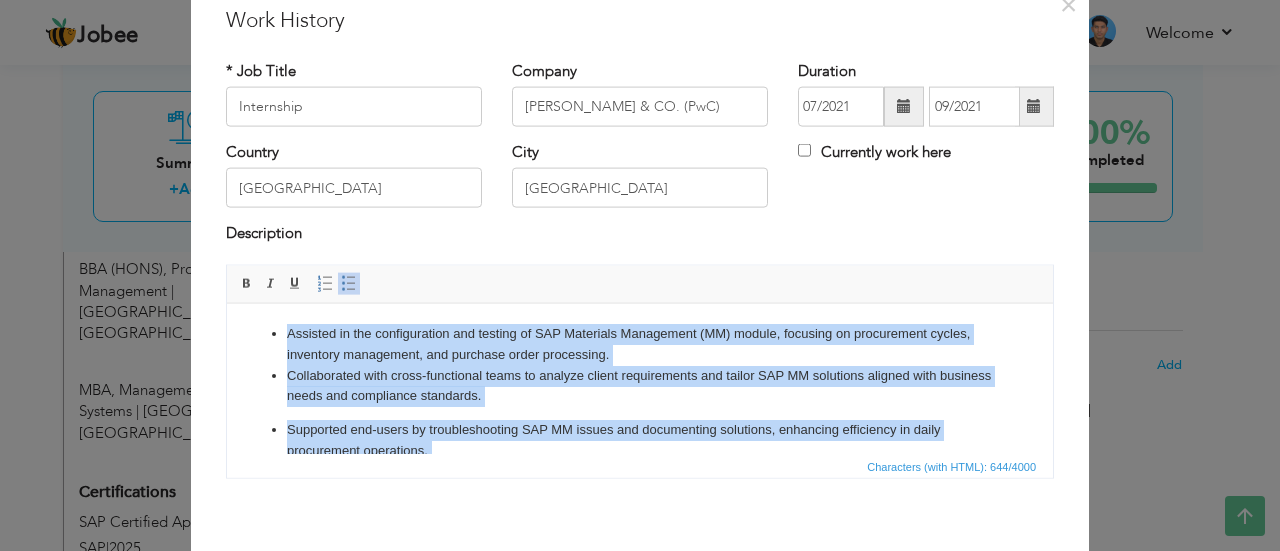 copy on "Assisted in the configuration and testing of SAP Materials Management (MM) module, focusing on procurement cycles, inventory management, and purchase order processing. Collaborated with cross-functional teams to analyze client requirements and tailor SAP MM solutions aligned with business needs and compliance standards. Supported end-users by troubleshooting SAP MM issues and documenting solutions, enhancing efficiency in daily procurement operations. Participated in data migration and master data validation activities during SAP implementation projects for PwC clients." 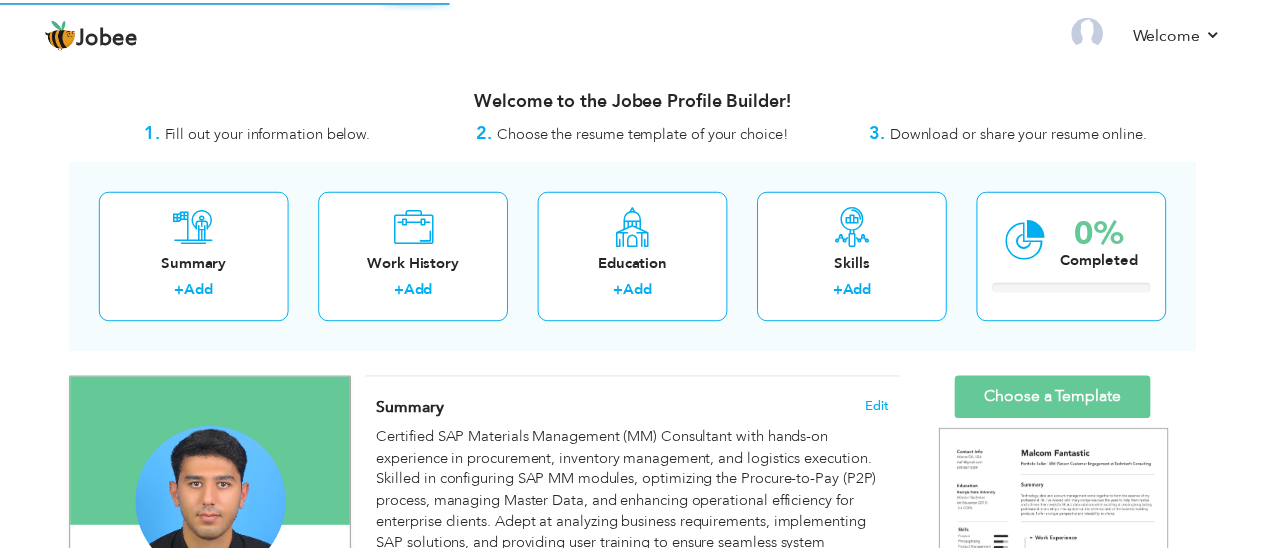 scroll, scrollTop: 0, scrollLeft: 0, axis: both 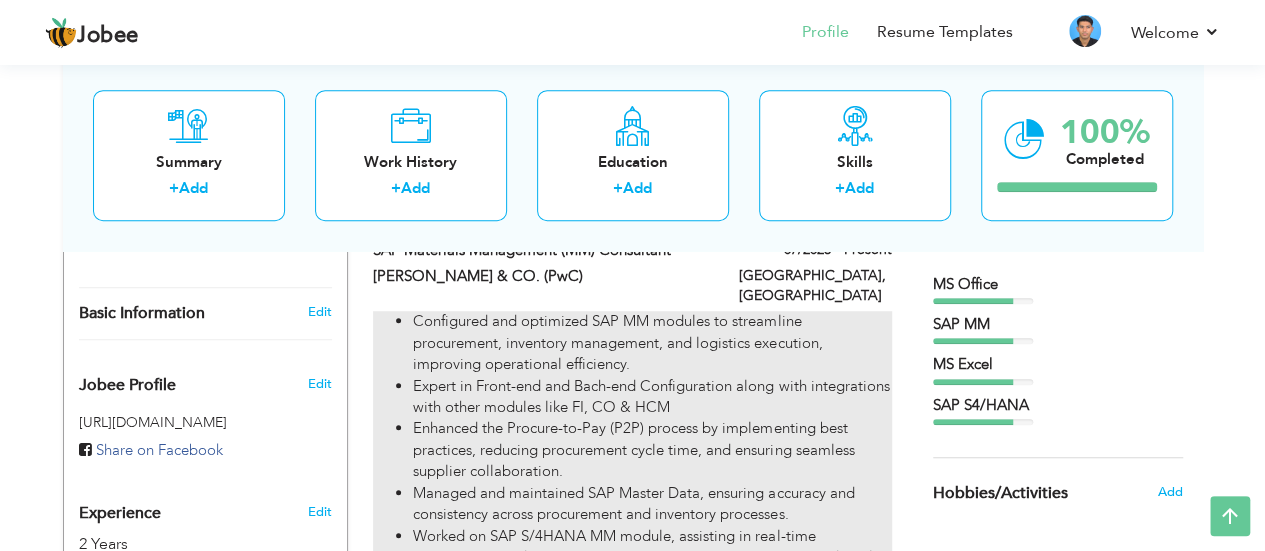 click on "Enhanced the Procure-to-Pay (P2P) process by implementing best practices, reducing procurement cycle time, and ensuring seamless supplier collaboration." at bounding box center [652, 450] 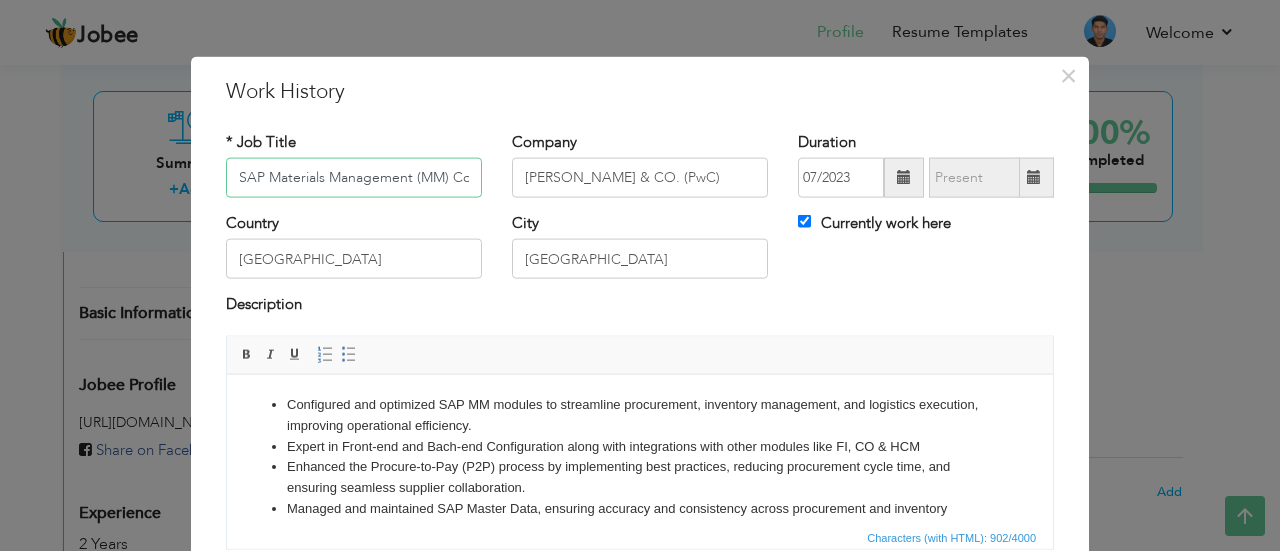 scroll, scrollTop: 0, scrollLeft: 48, axis: horizontal 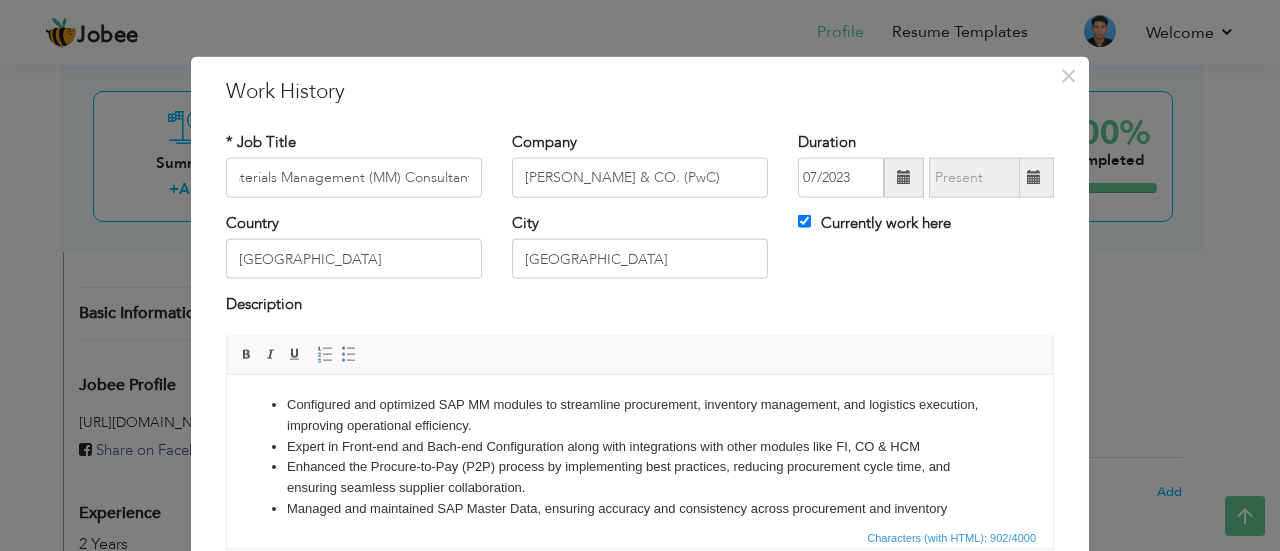 click on "Expert in Front-end and Bach-end Configuration along with integrations with other modules like FI, CO & HCM" at bounding box center [640, 446] 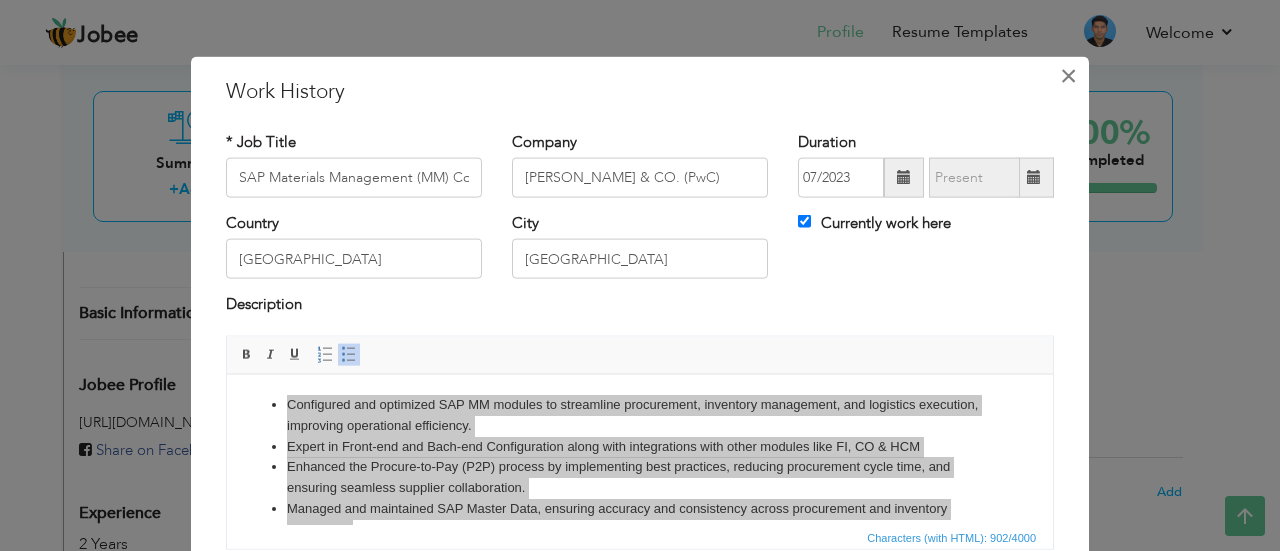 click on "×" at bounding box center [1068, 75] 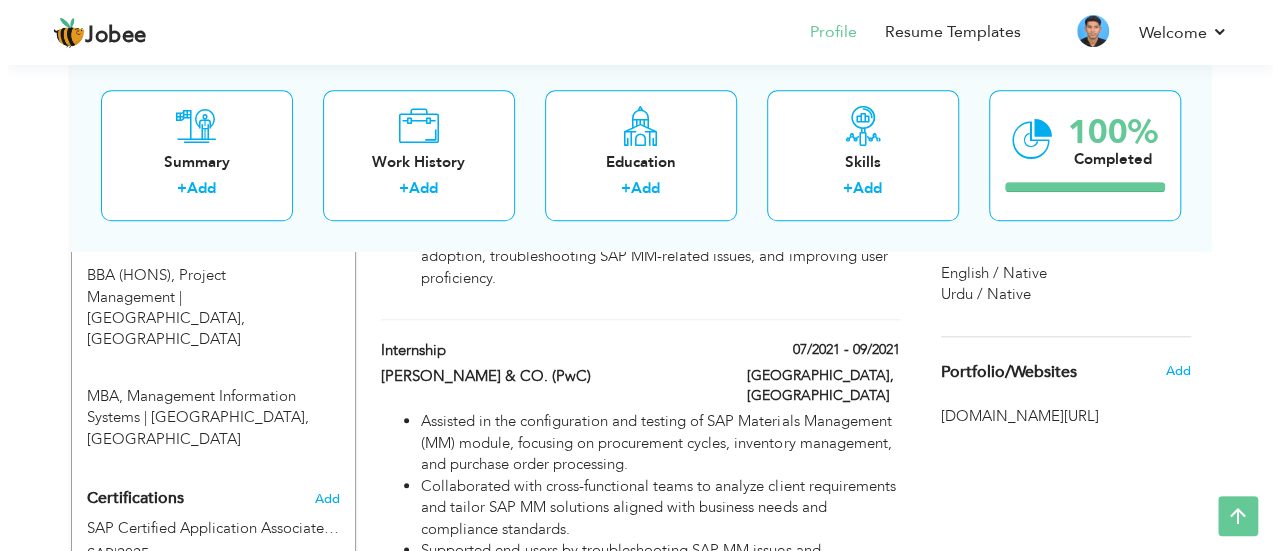 scroll, scrollTop: 906, scrollLeft: 0, axis: vertical 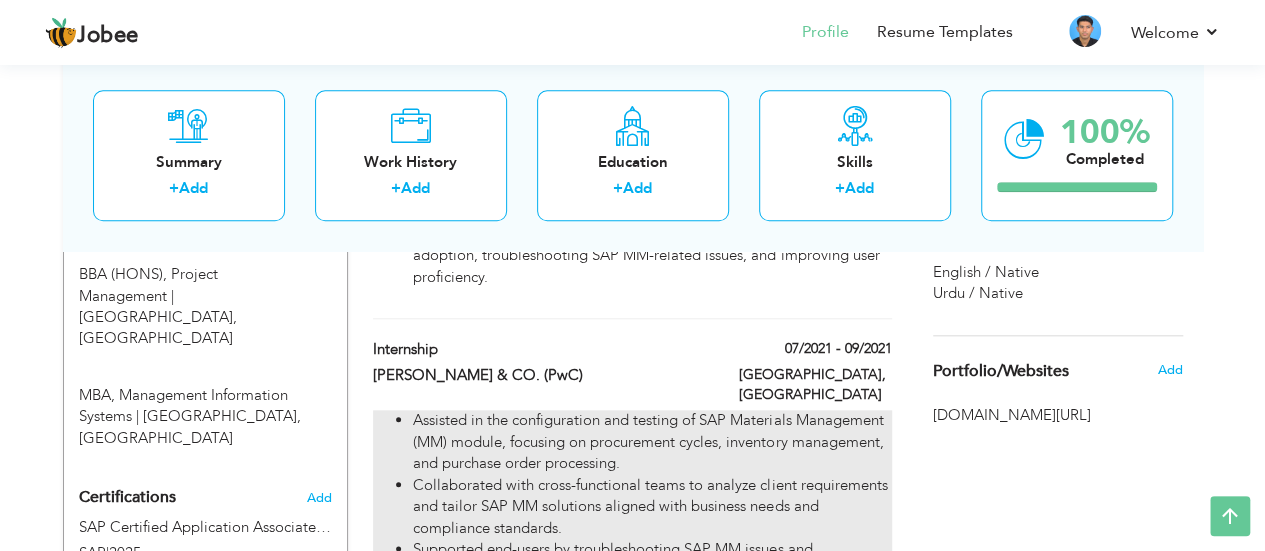 click on "Collaborated with cross-functional teams to analyze client requirements and tailor SAP MM solutions aligned with business needs and compliance standards." at bounding box center (652, 507) 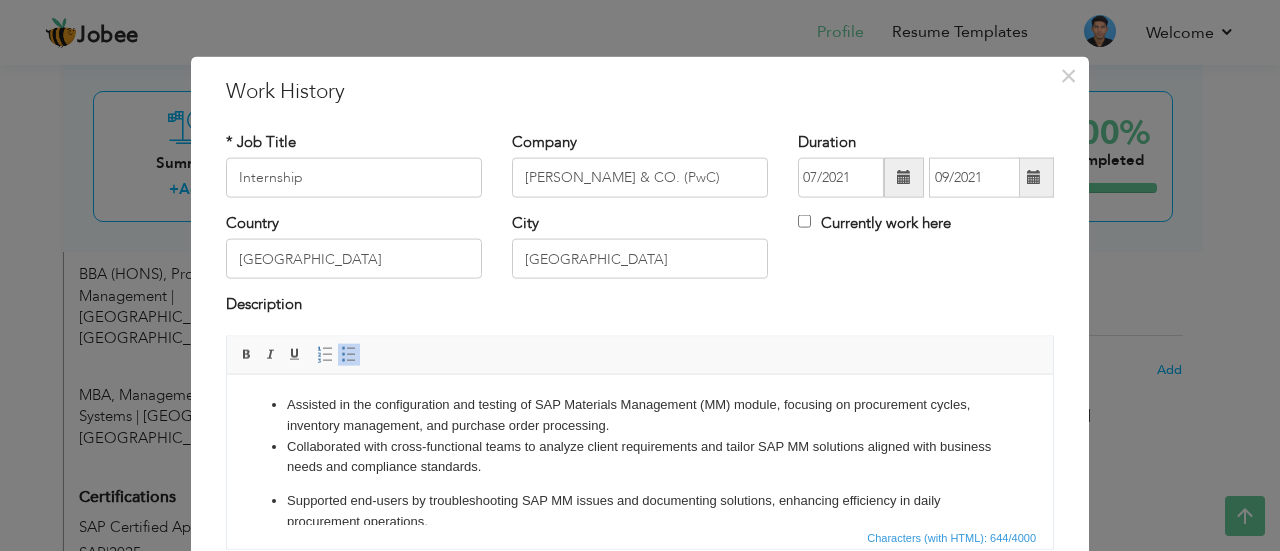 click on "Assisted in the configuration and testing of SAP Materials Management (MM) module, focusing on procurement cycles, inventory management, and purchase order processing." at bounding box center (640, 415) 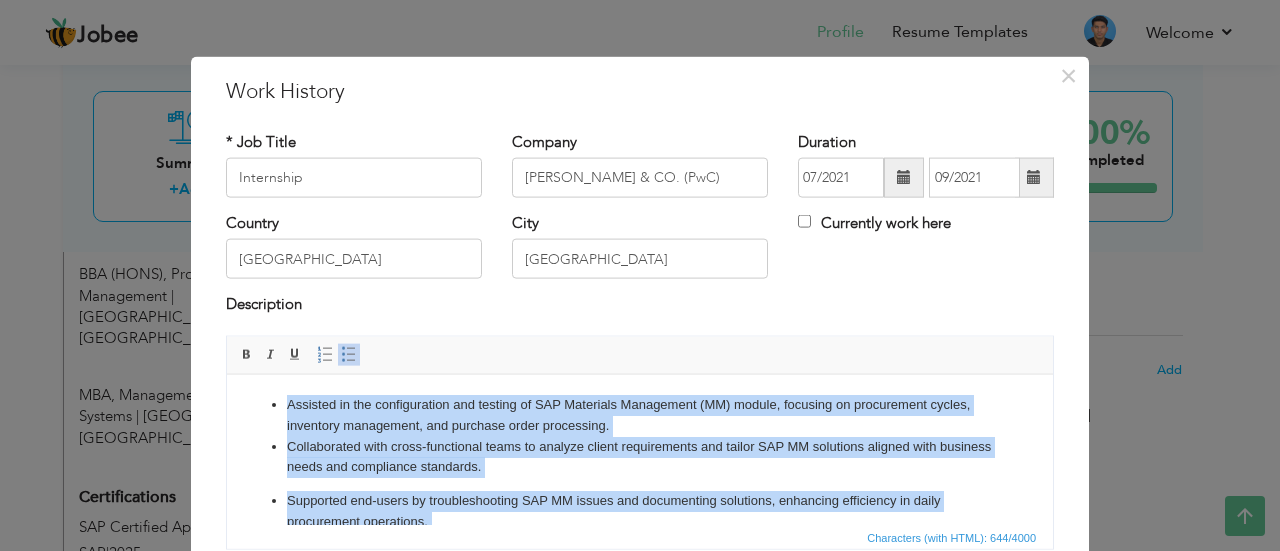 copy on "Assisted in the configuration and testing of SAP Materials Management (MM) module, focusing on procurement cycles, inventory management, and purchase order processing. Collaborated with cross-functional teams to analyze client requirements and tailor SAP MM solutions aligned with business needs and compliance standards. Supported end-users by troubleshooting SAP MM issues and documenting solutions, enhancing efficiency in daily procurement operations. Participated in data migration and master data validation activities during SAP implementation projects for PwC clients." 